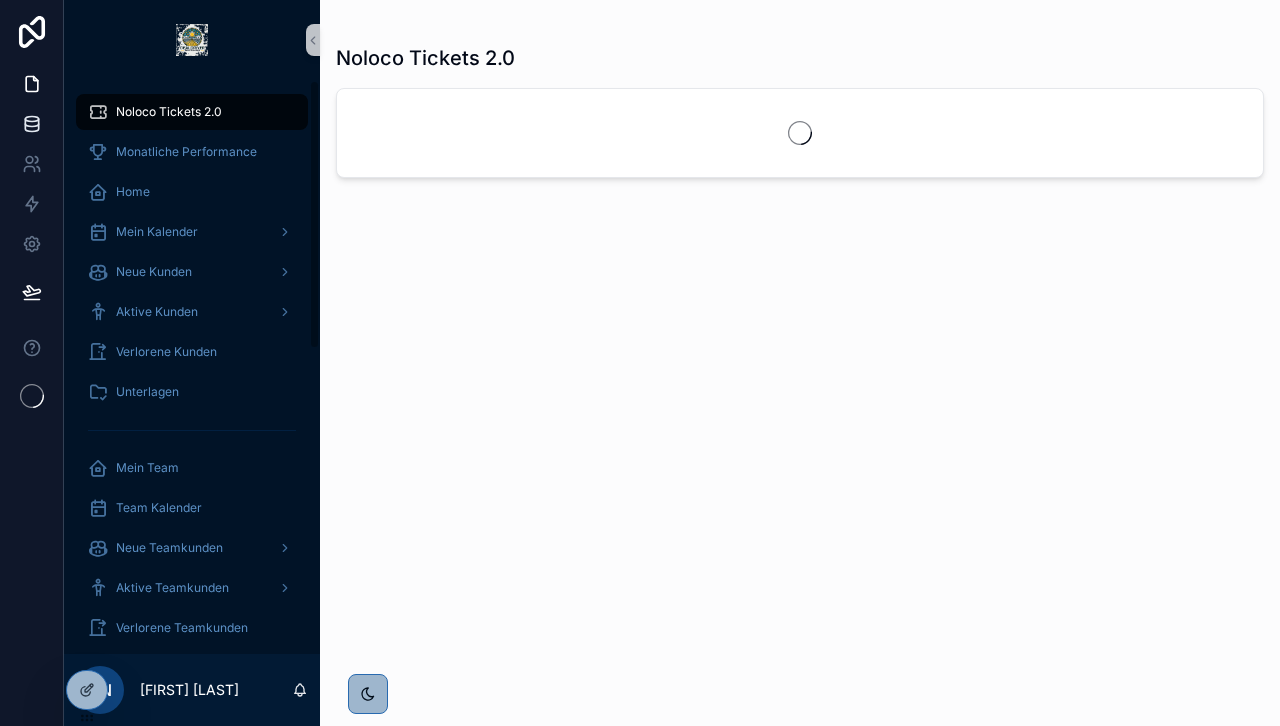 scroll, scrollTop: 0, scrollLeft: 0, axis: both 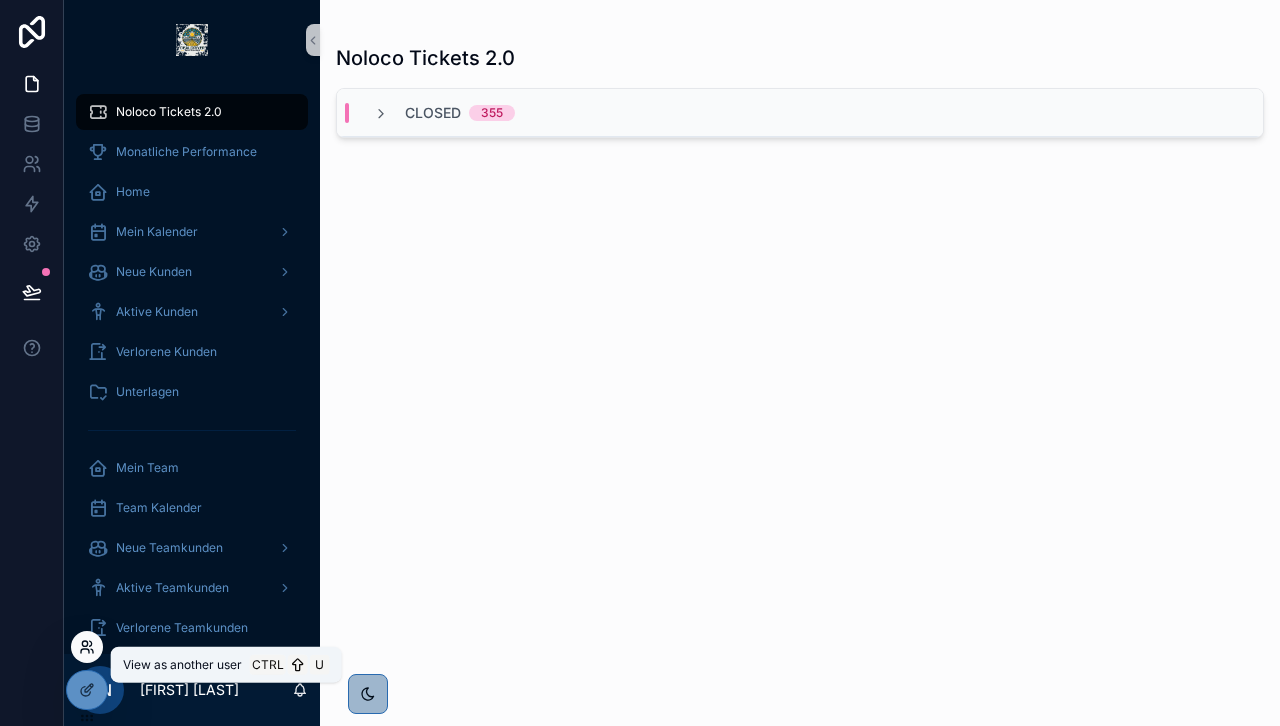 click 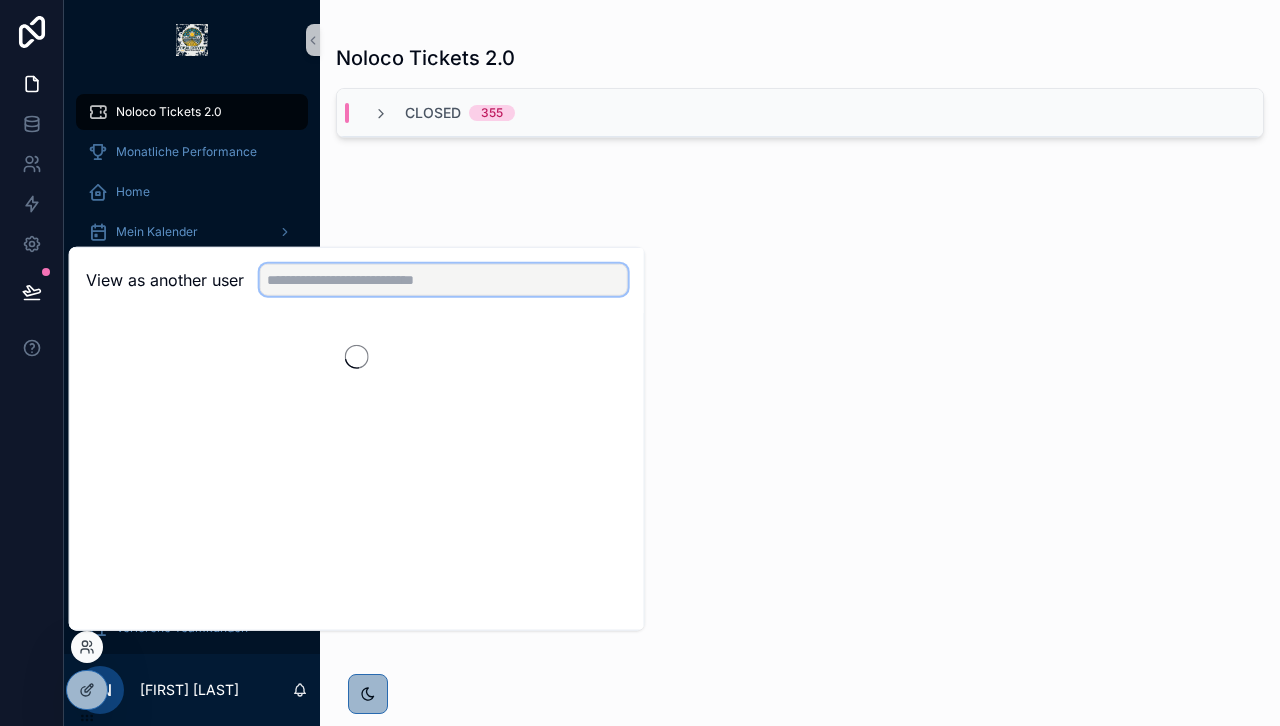 click at bounding box center (444, 280) 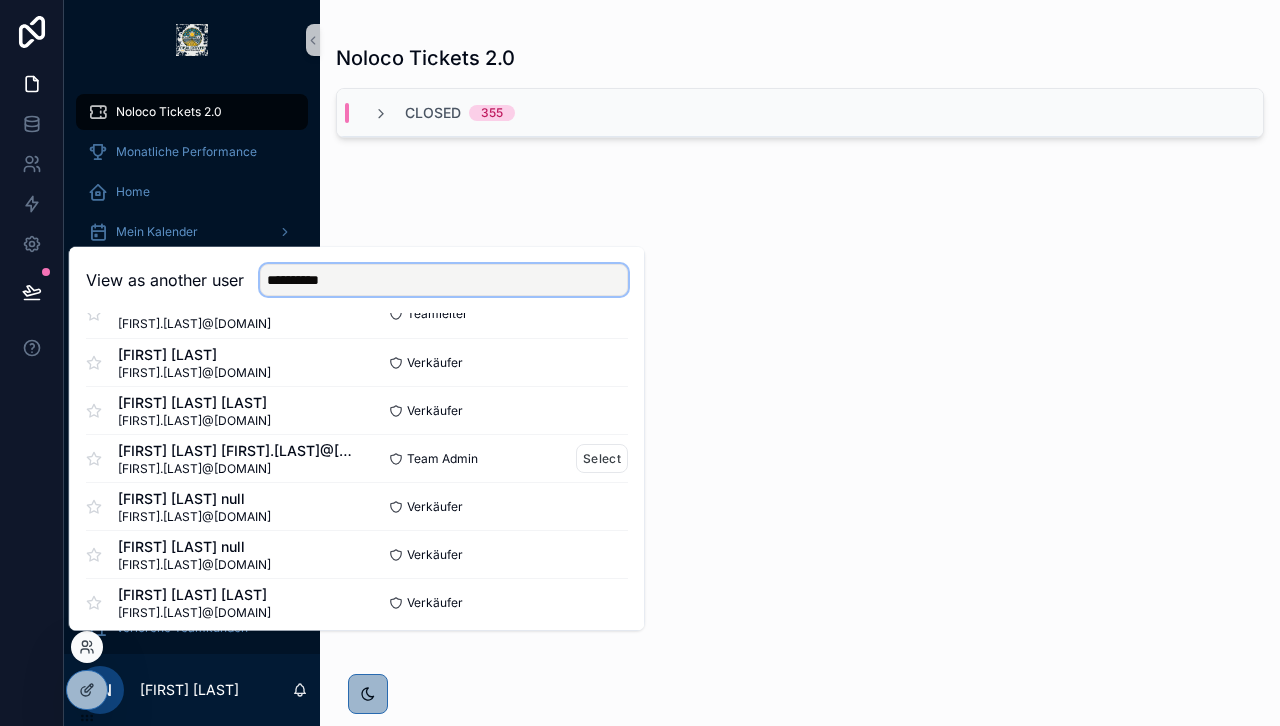scroll, scrollTop: 40, scrollLeft: 0, axis: vertical 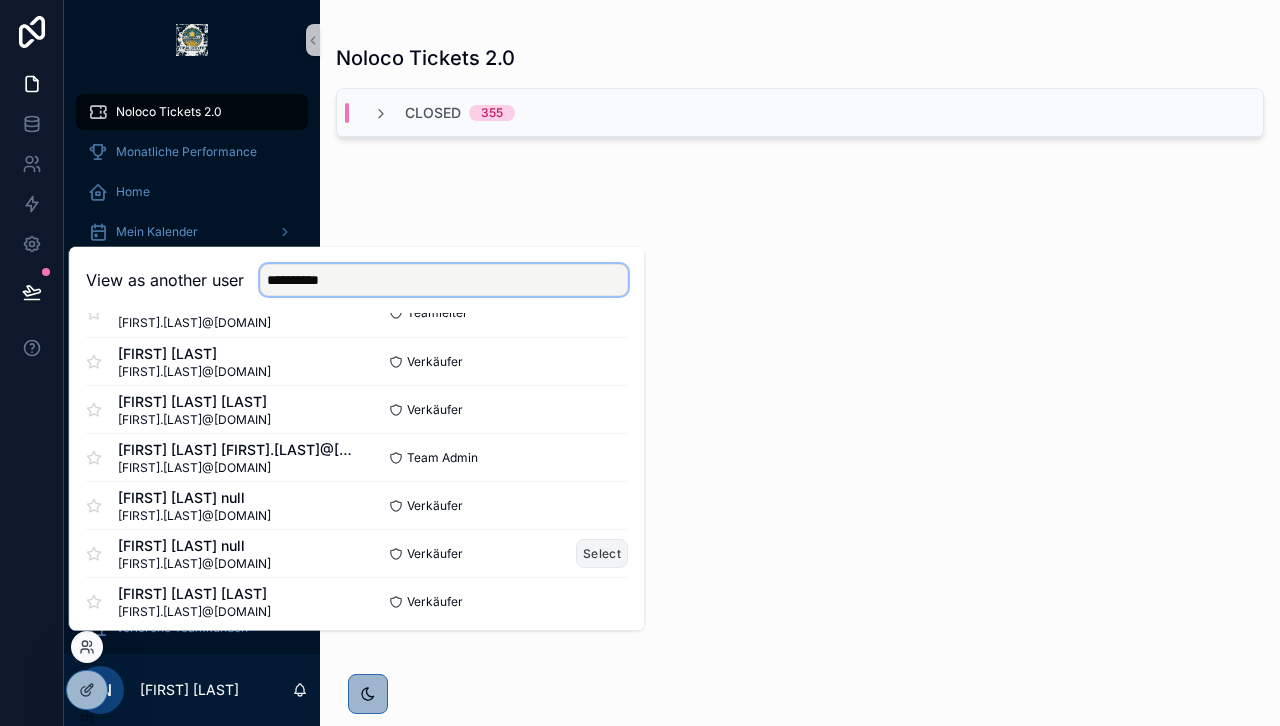 type on "**********" 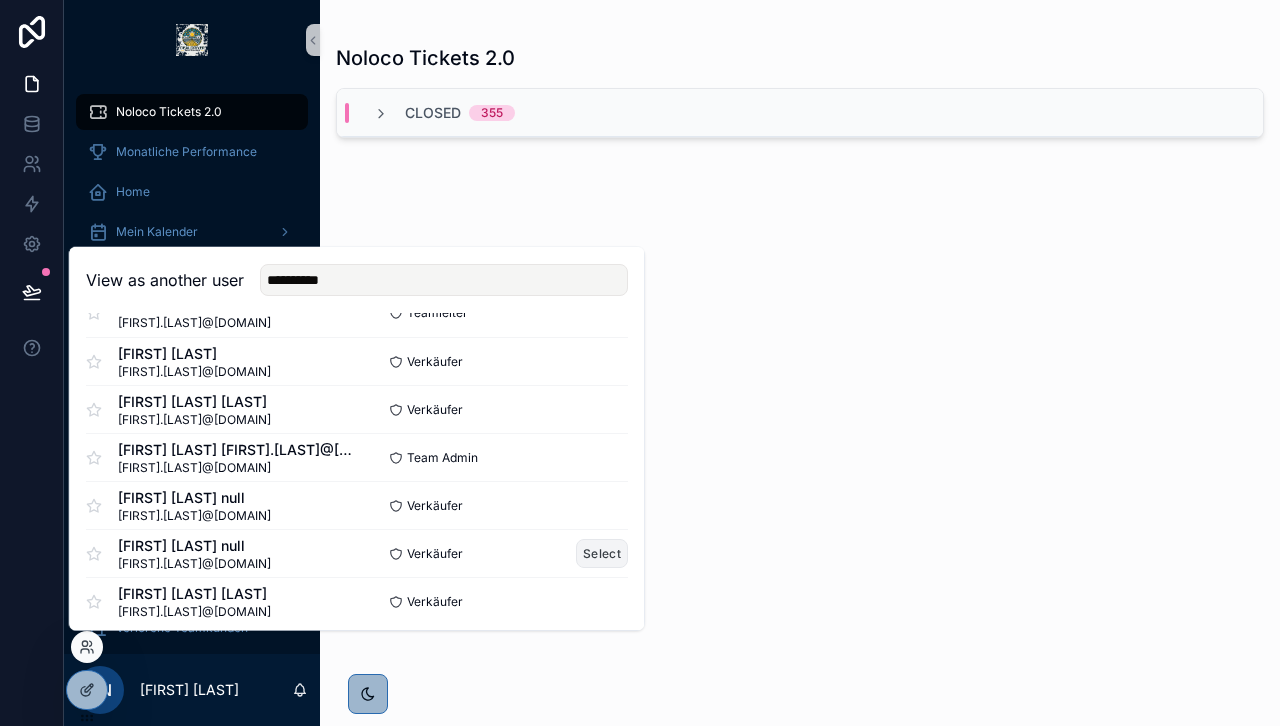 click on "Select" at bounding box center [602, 553] 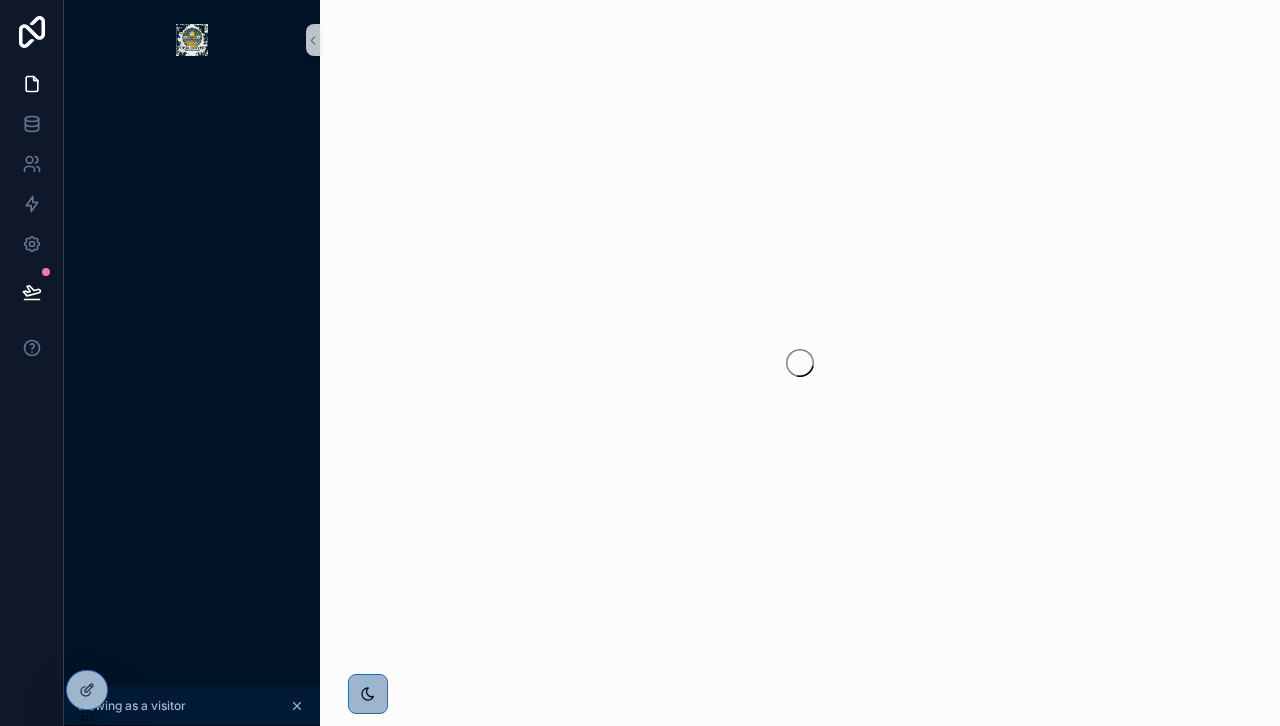 scroll, scrollTop: 0, scrollLeft: 0, axis: both 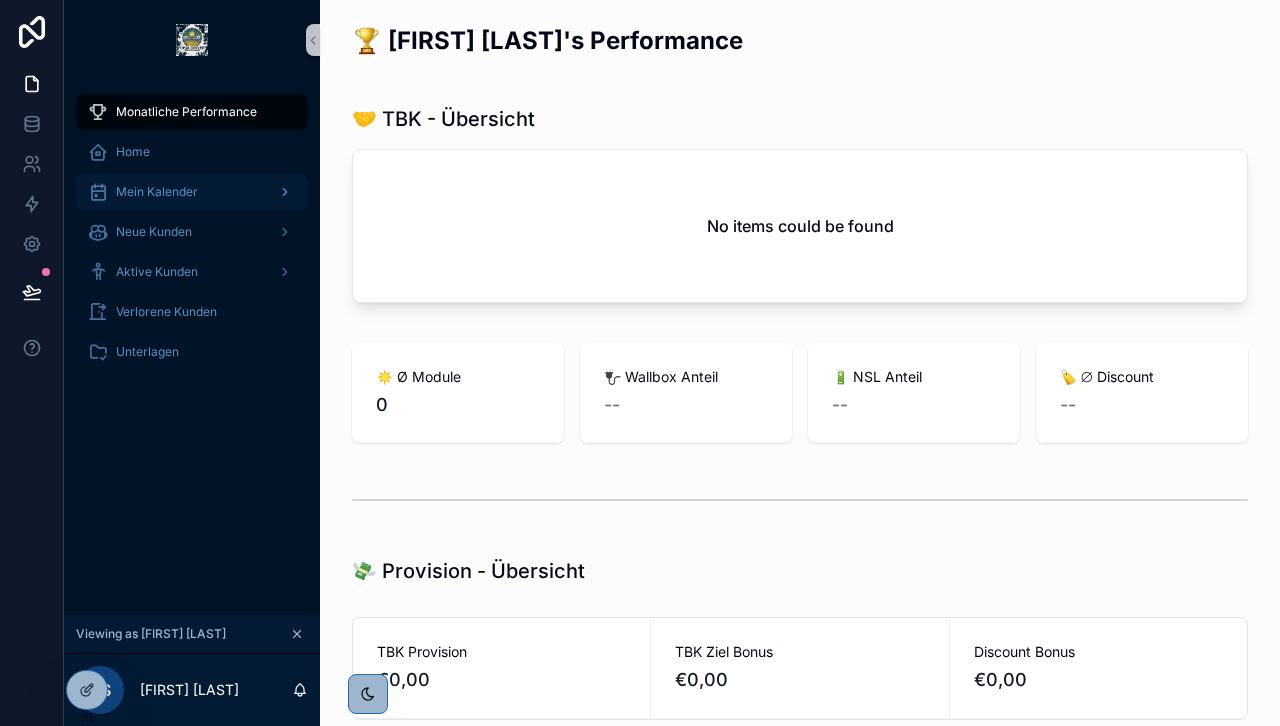 click on "Mein Kalender" at bounding box center (192, 192) 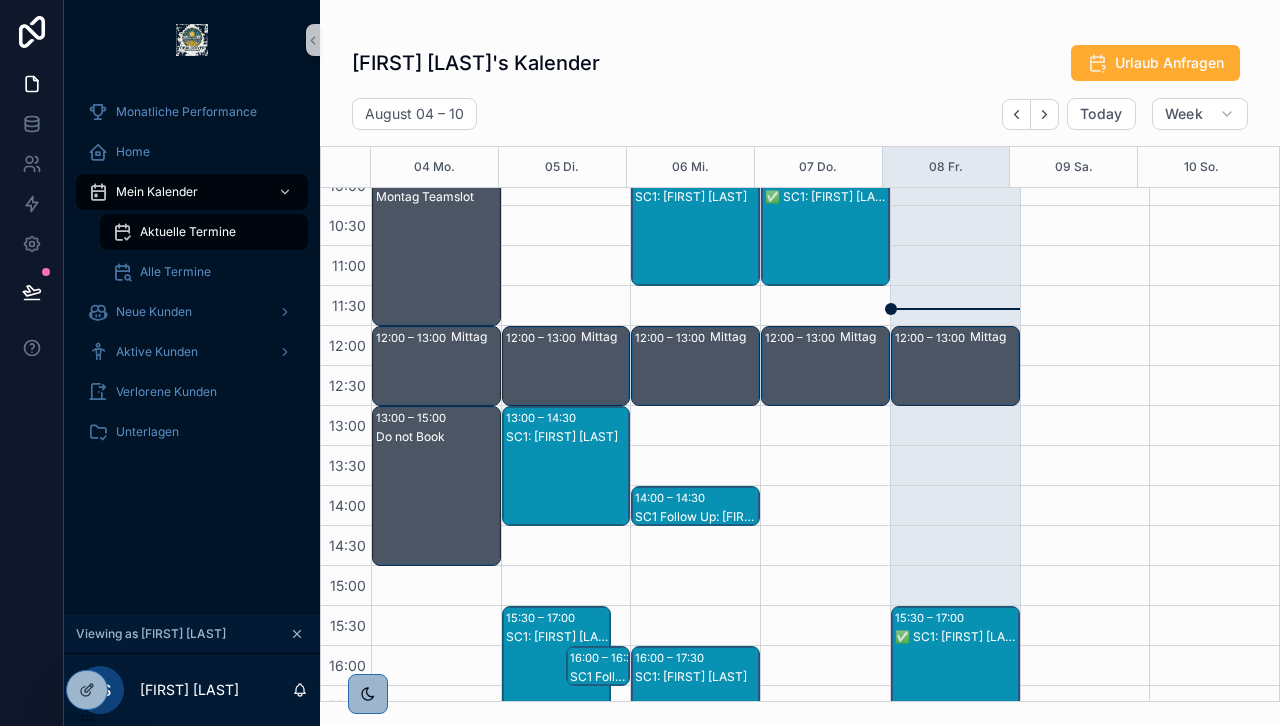 scroll, scrollTop: 213, scrollLeft: 0, axis: vertical 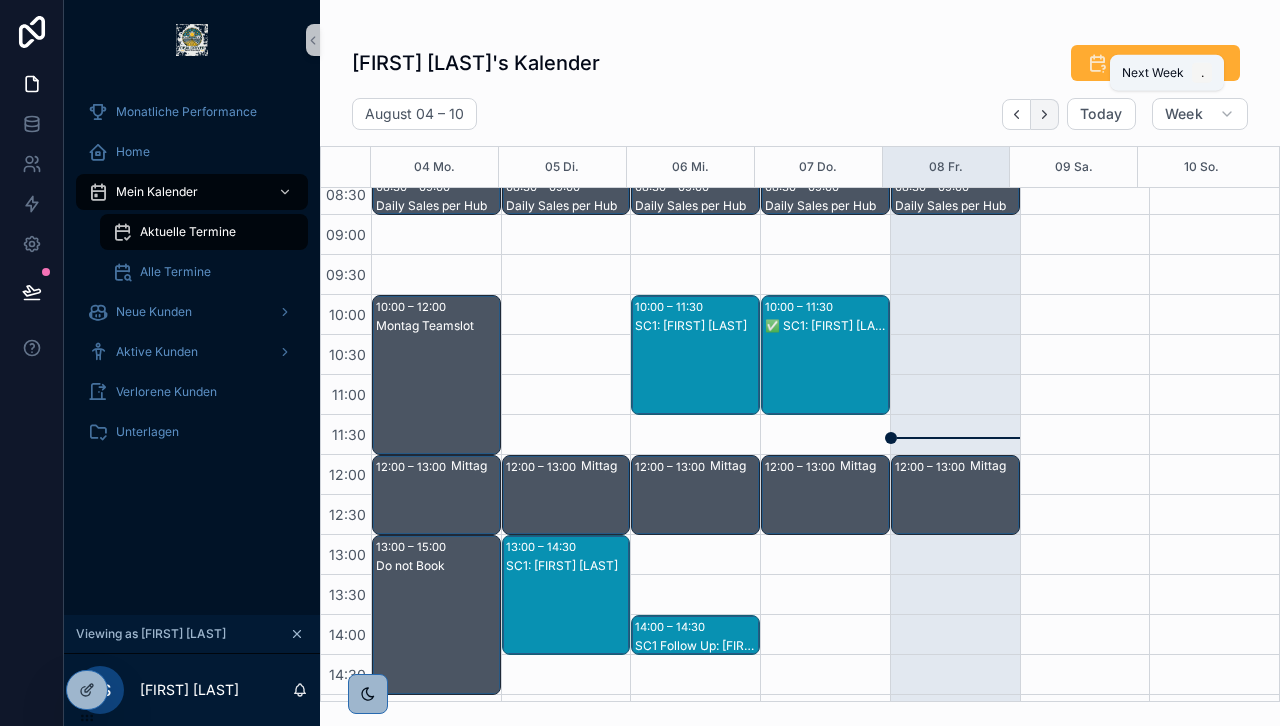 click 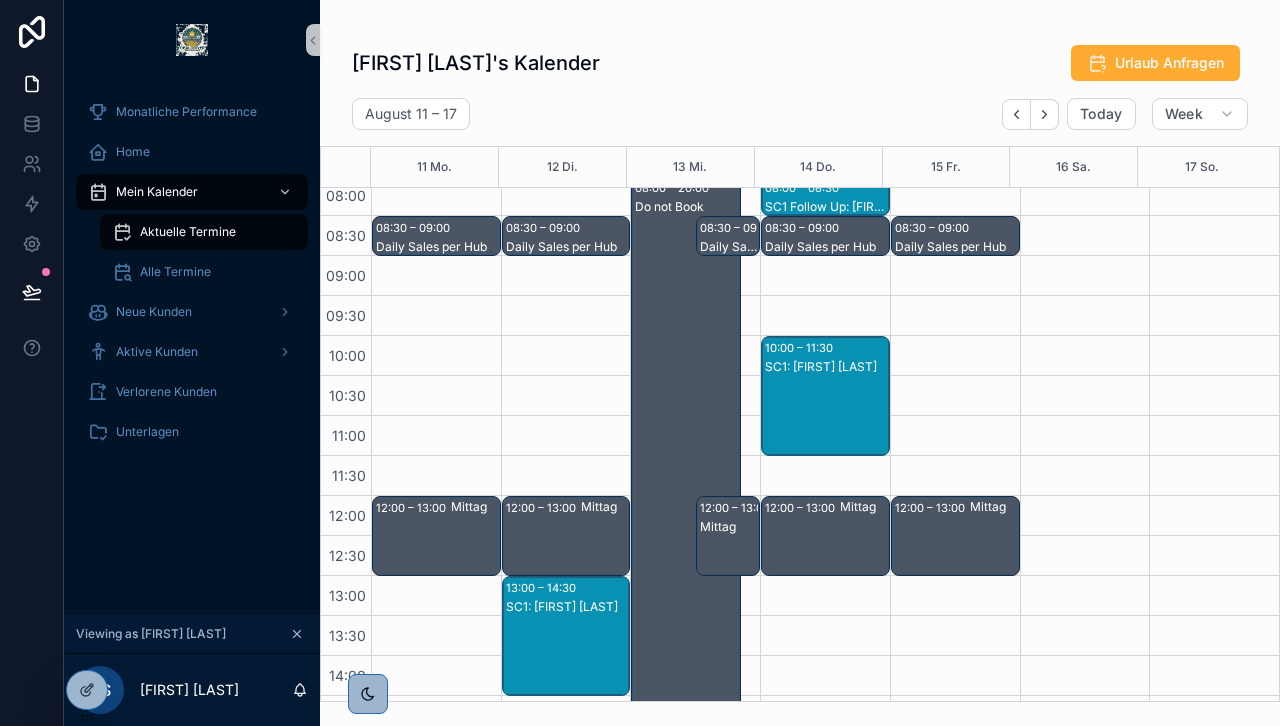 scroll, scrollTop: 160, scrollLeft: 0, axis: vertical 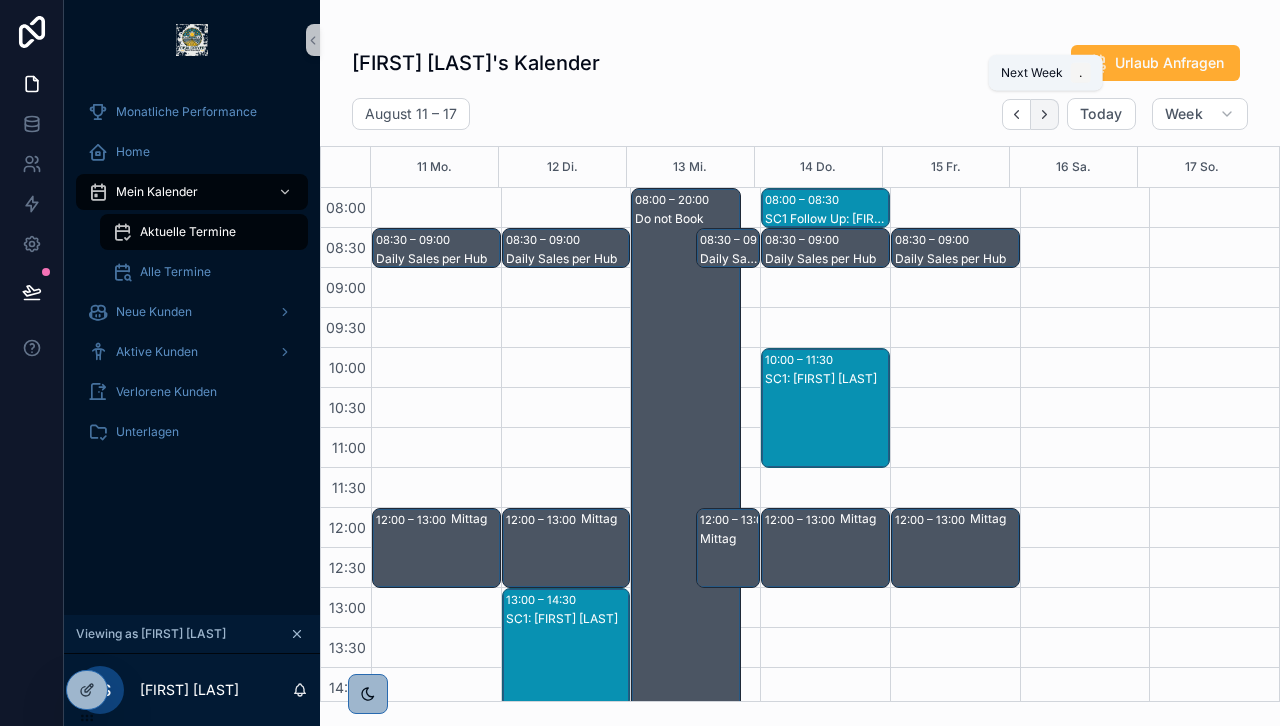 click 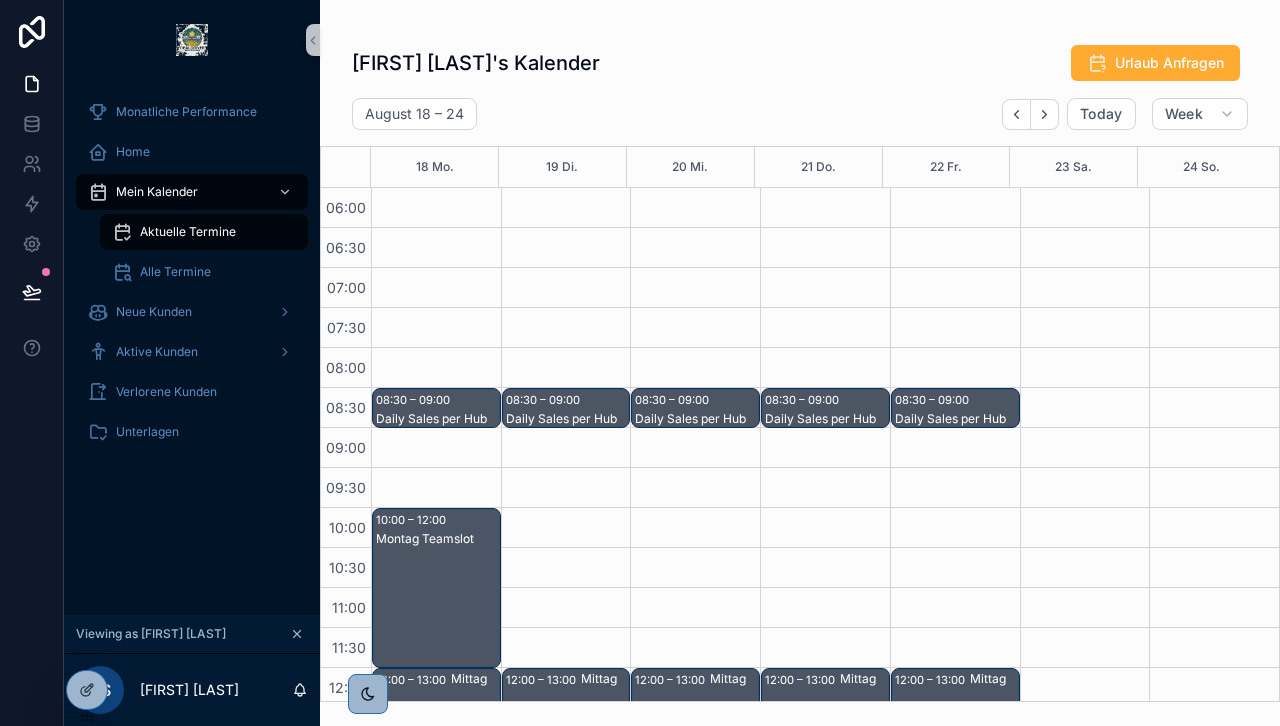 scroll, scrollTop: 274, scrollLeft: 0, axis: vertical 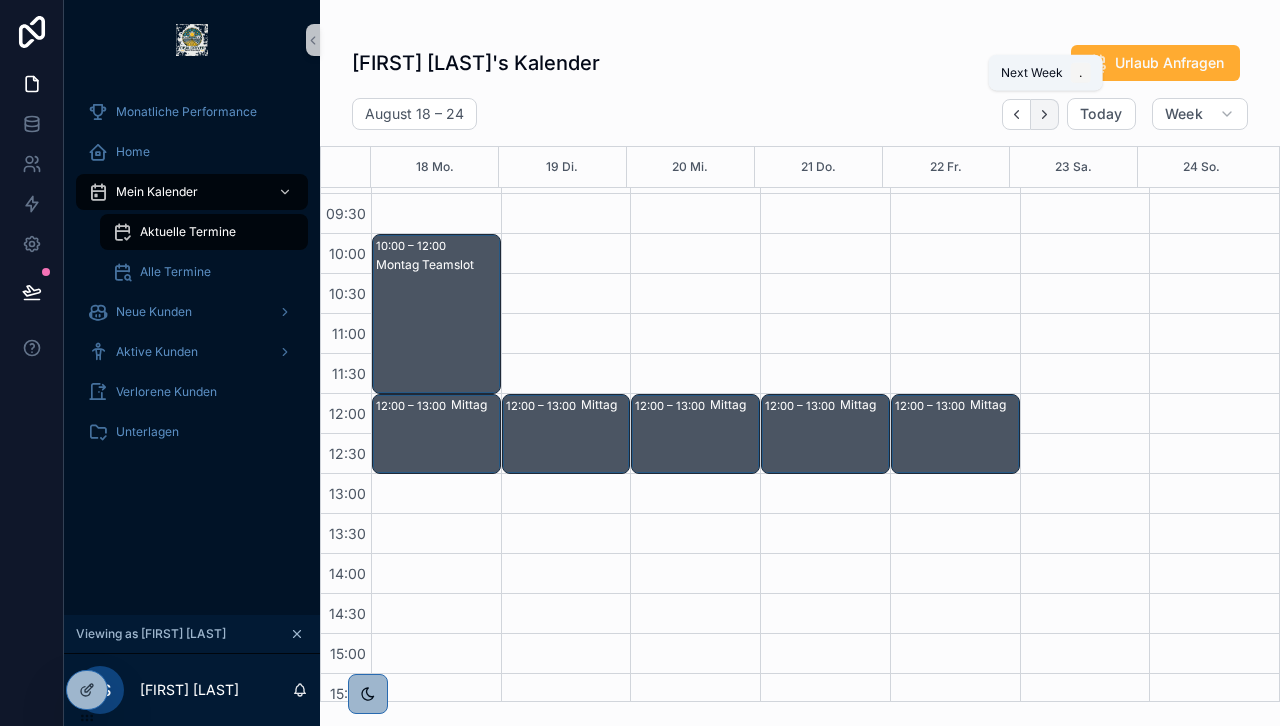 click at bounding box center (1045, 114) 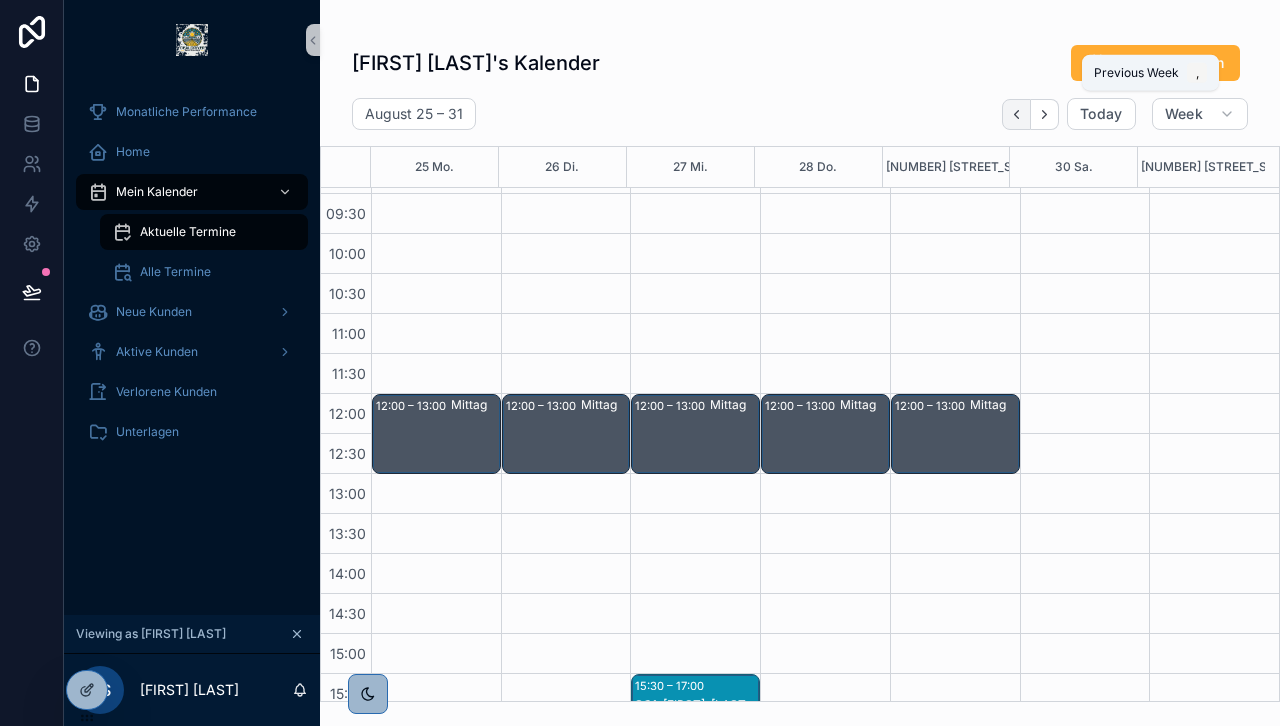 click 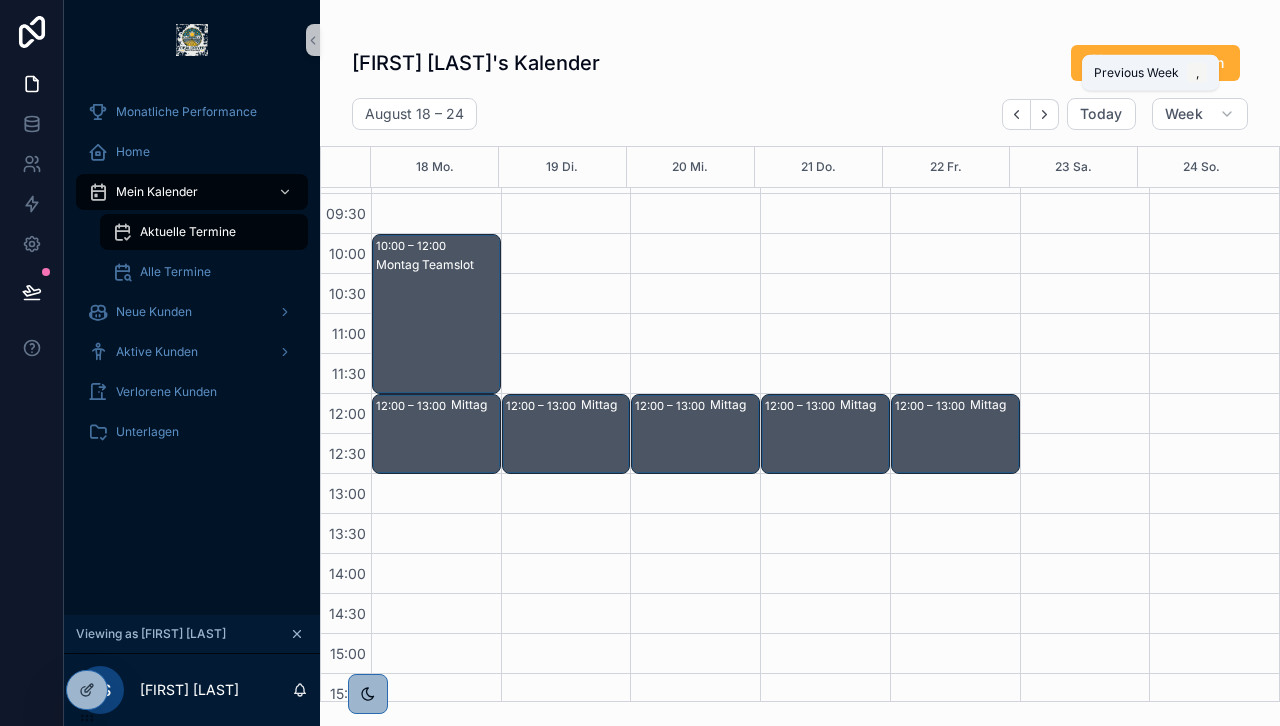 click 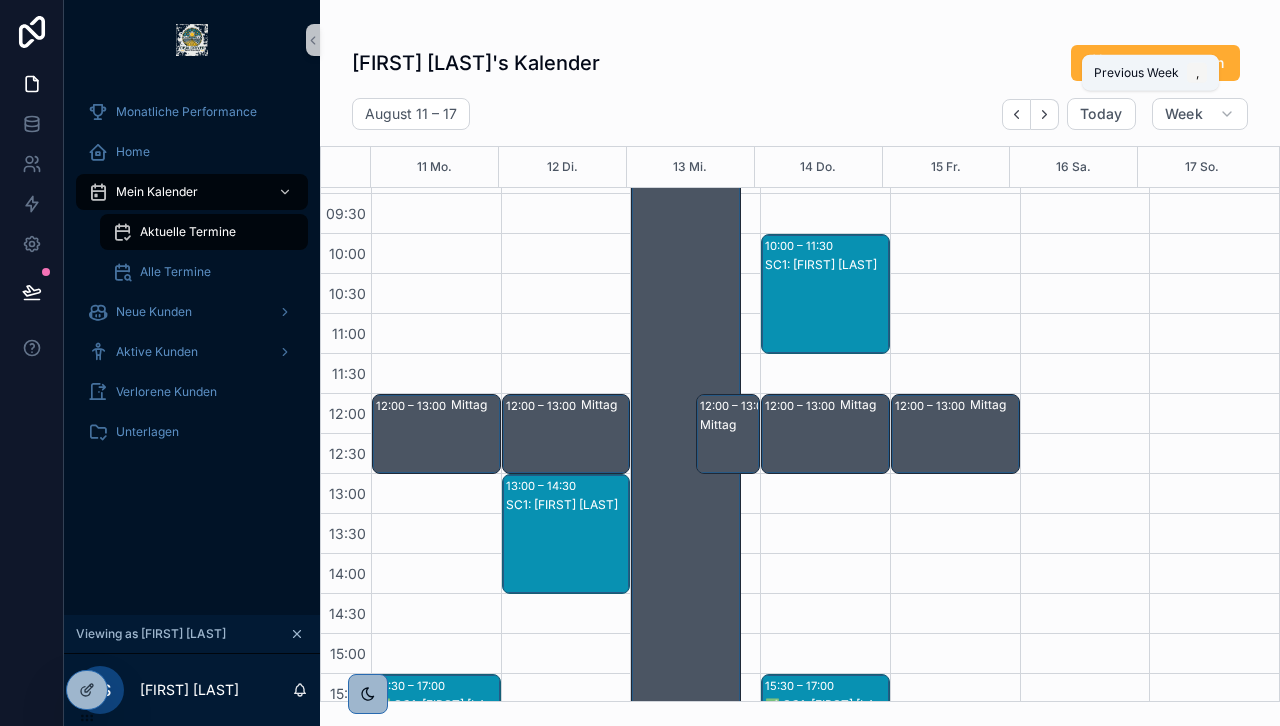 click 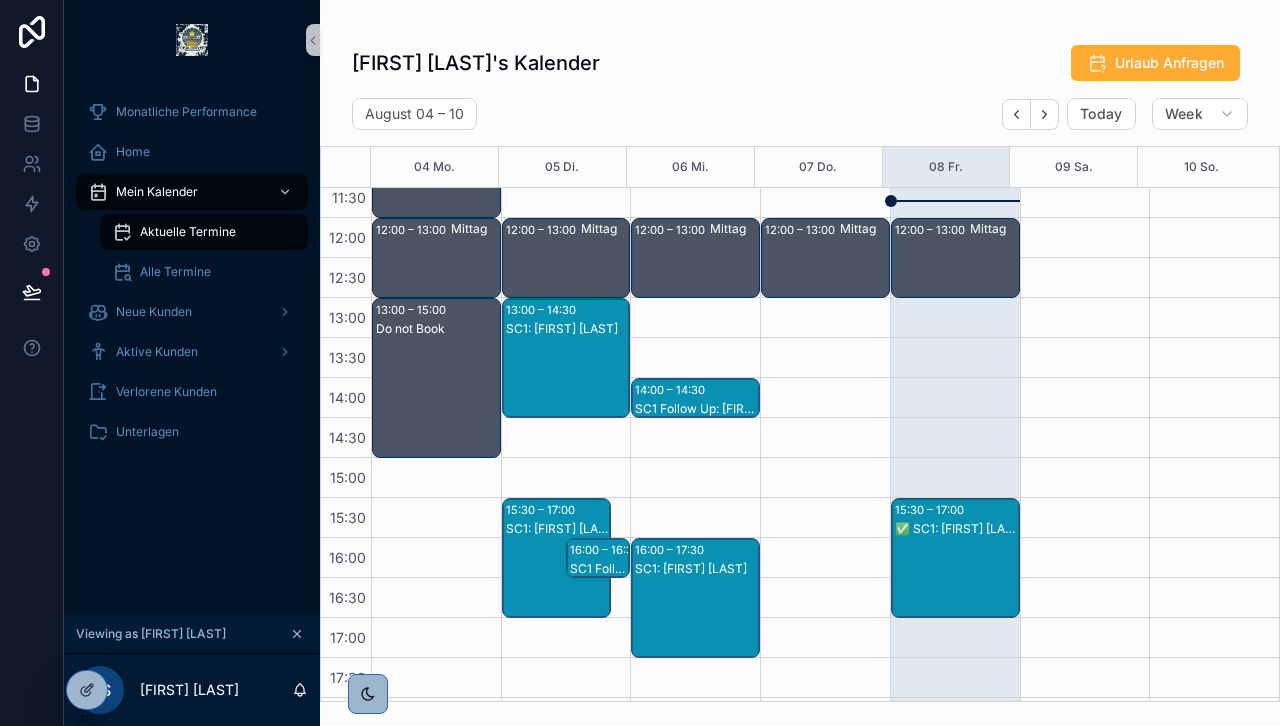 scroll, scrollTop: 449, scrollLeft: 0, axis: vertical 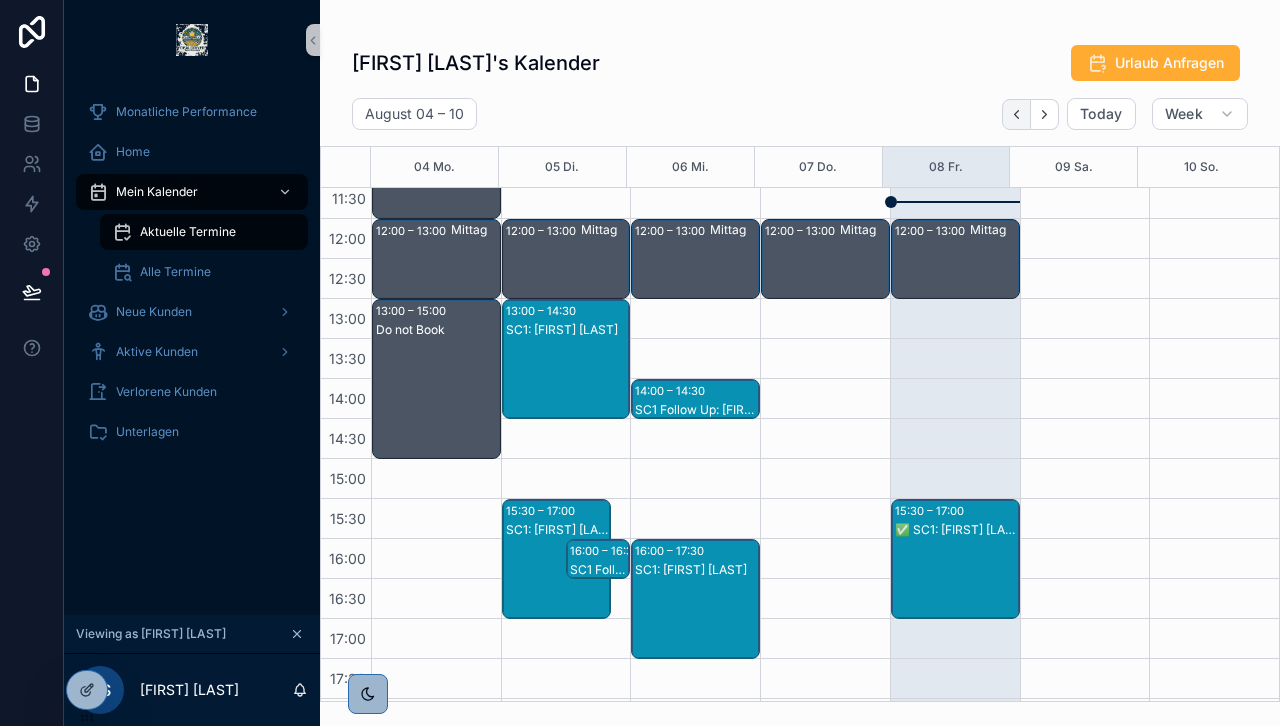 click at bounding box center [1016, 114] 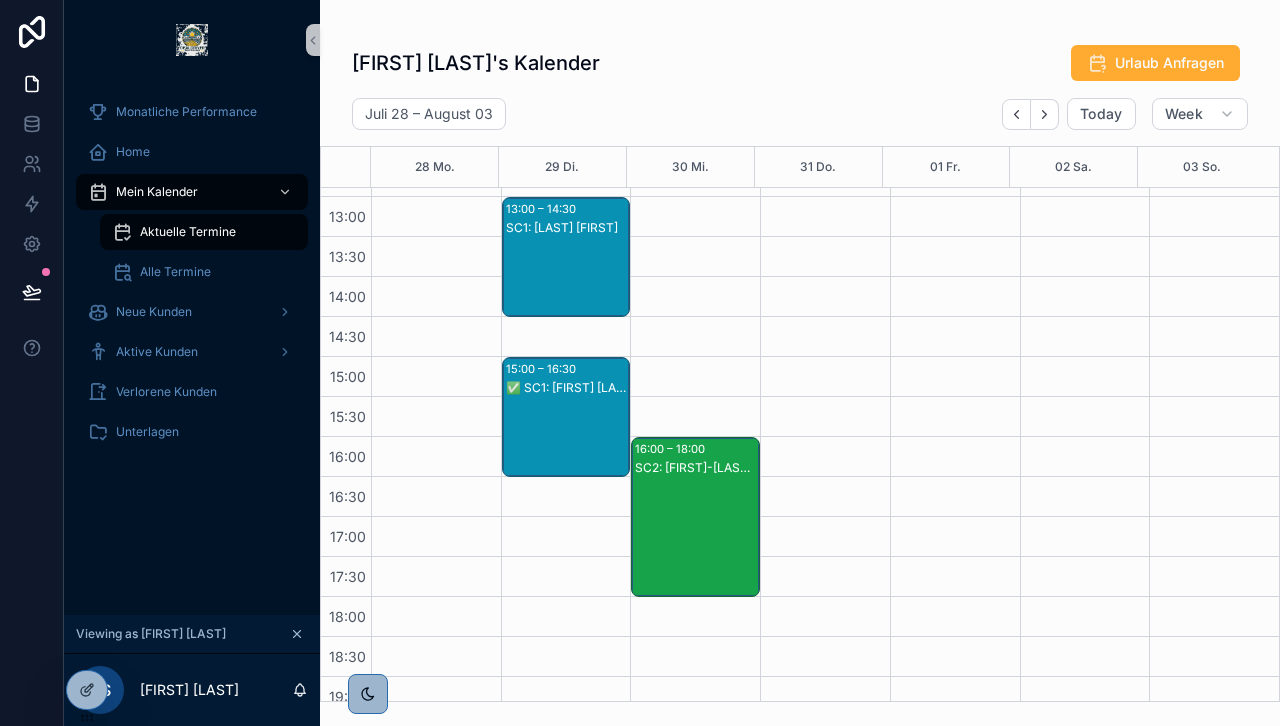 scroll, scrollTop: 316, scrollLeft: 0, axis: vertical 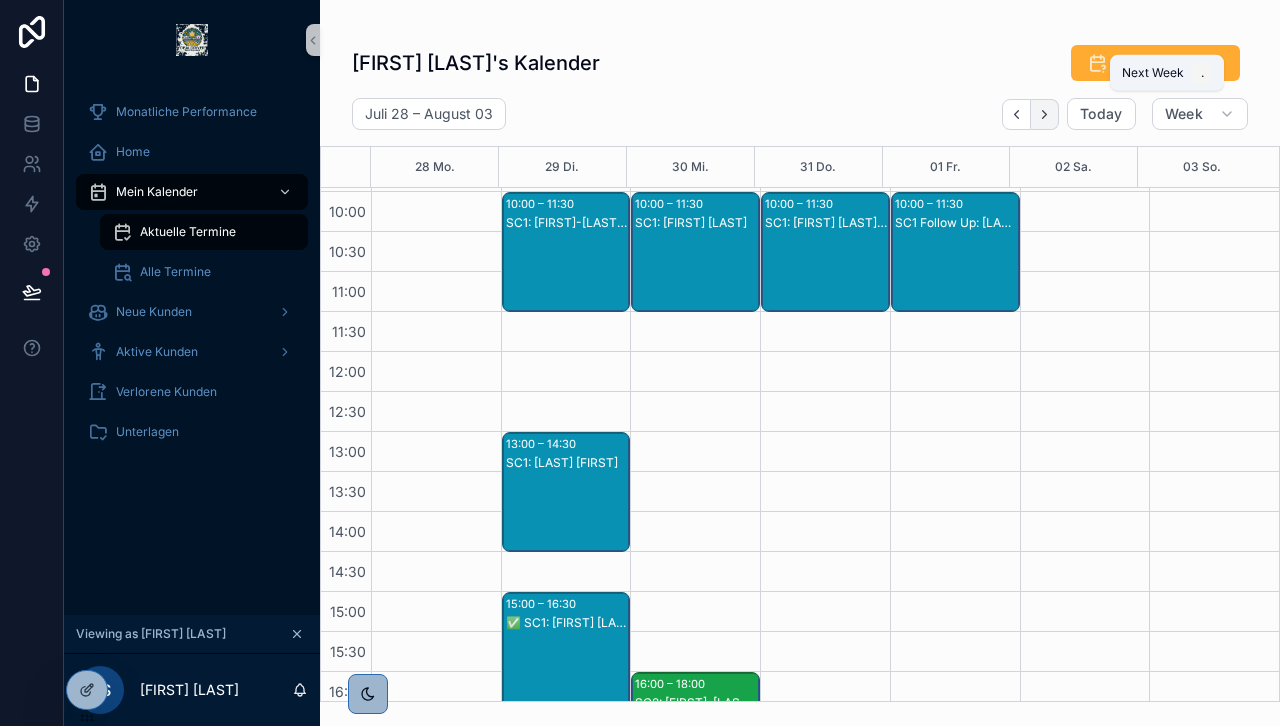click at bounding box center [1045, 114] 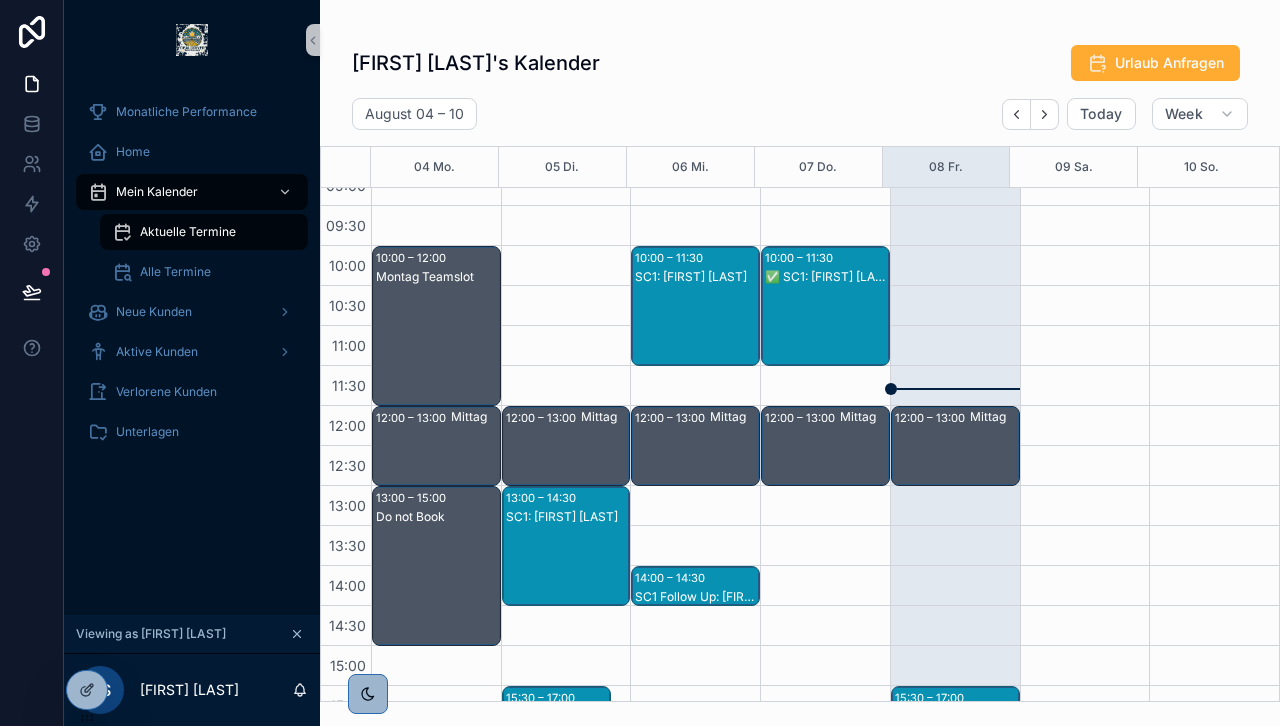scroll, scrollTop: 261, scrollLeft: 0, axis: vertical 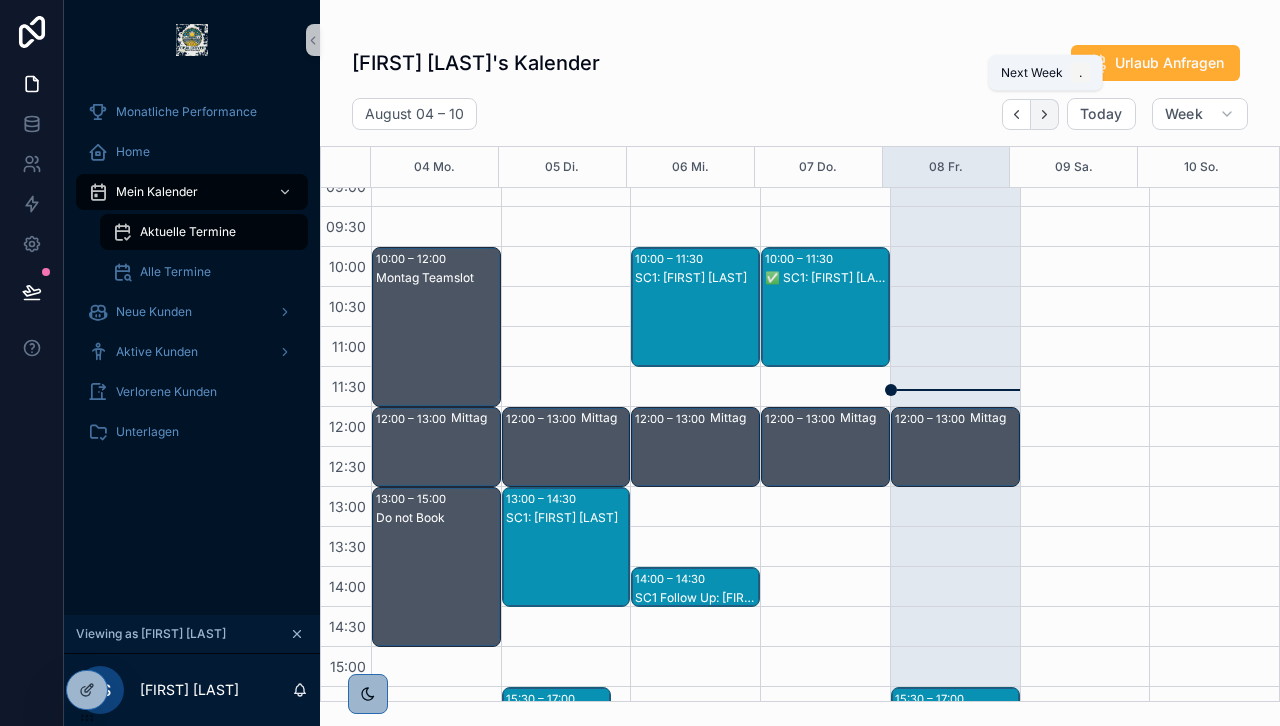 click 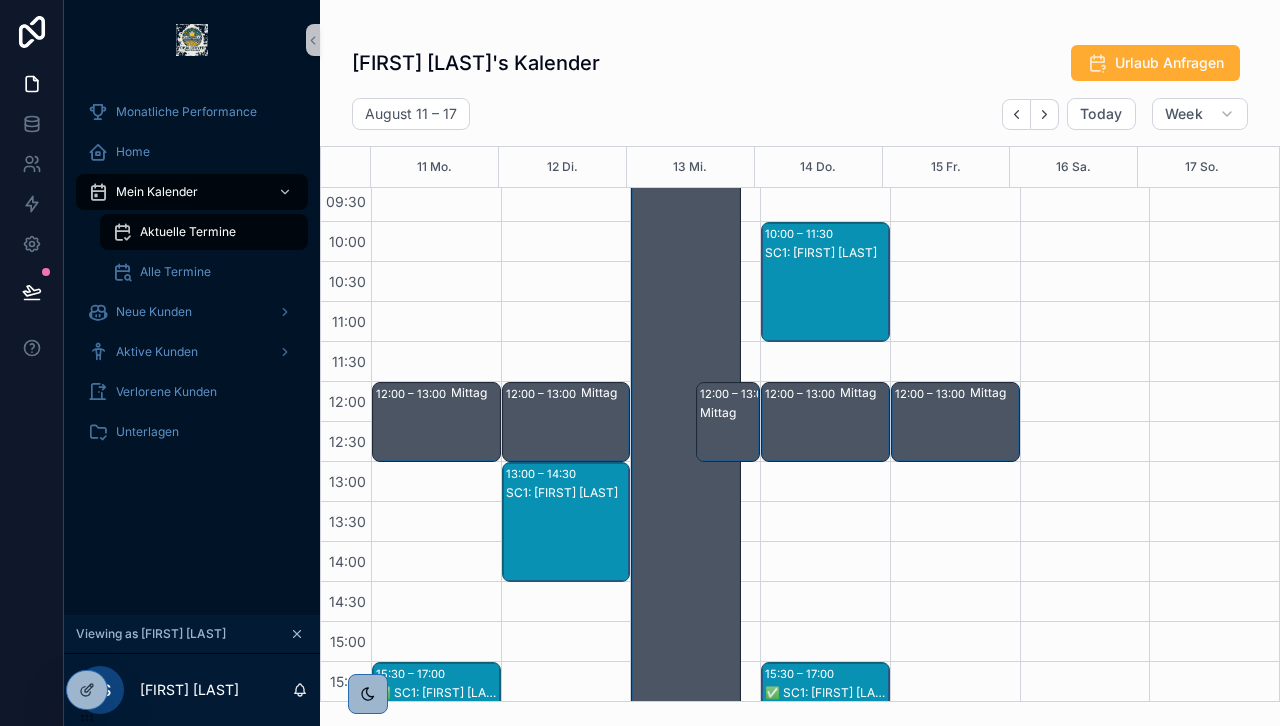 scroll, scrollTop: 225, scrollLeft: 0, axis: vertical 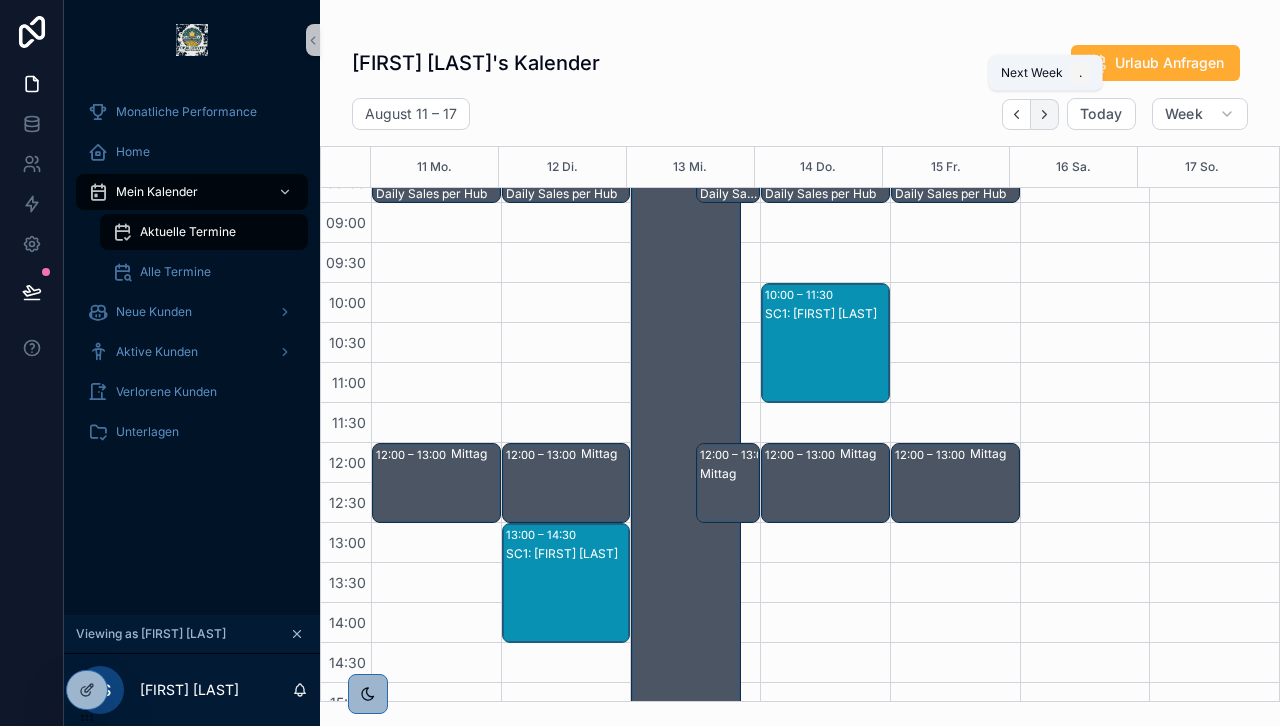 click at bounding box center (1045, 114) 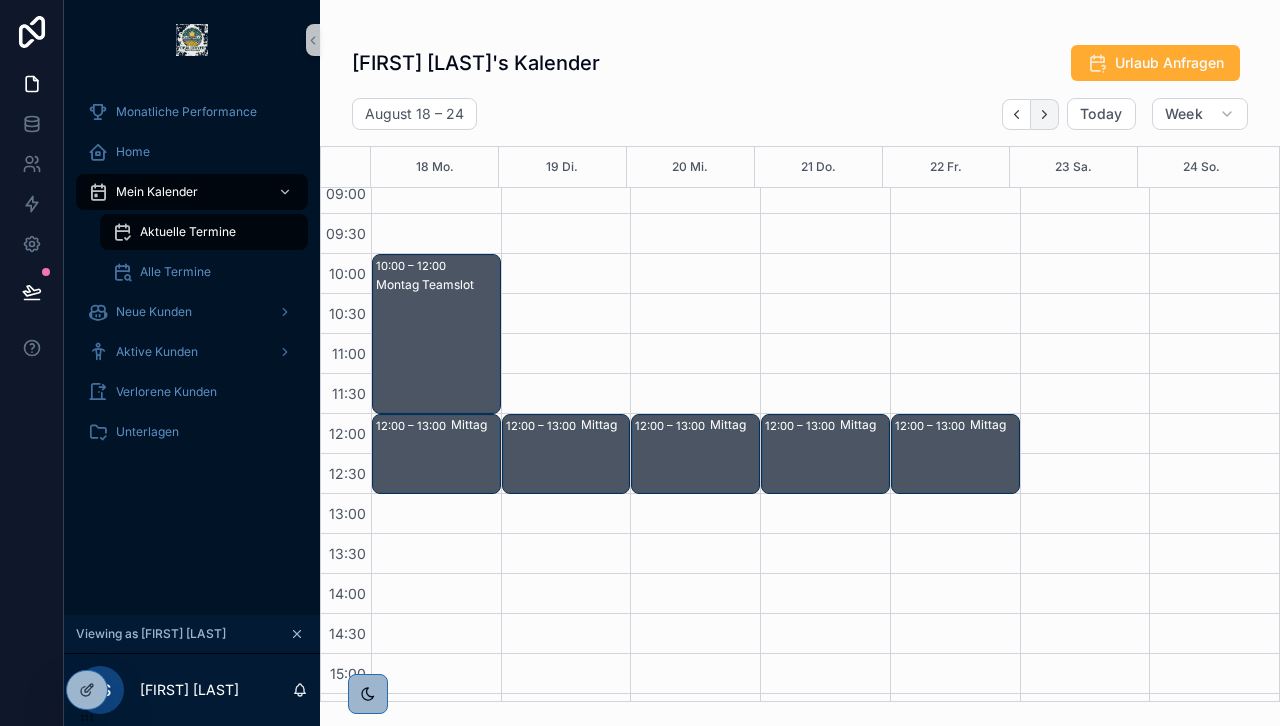 scroll, scrollTop: 253, scrollLeft: 0, axis: vertical 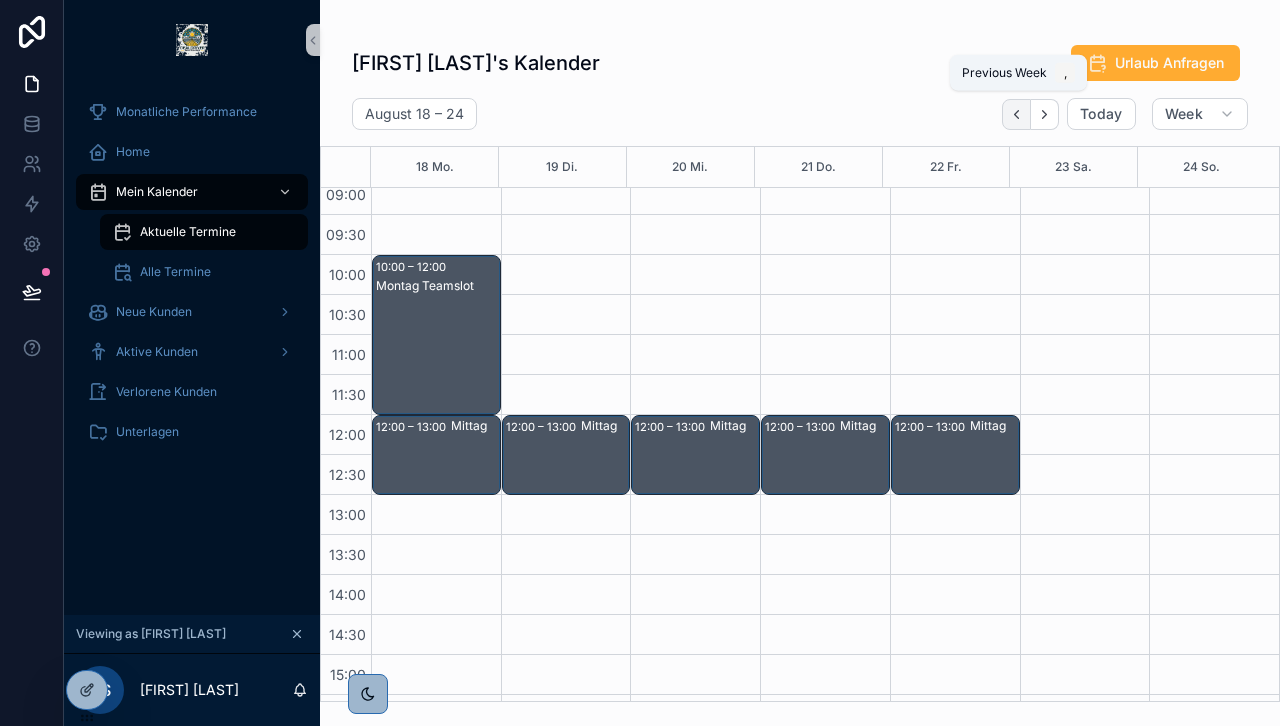 click 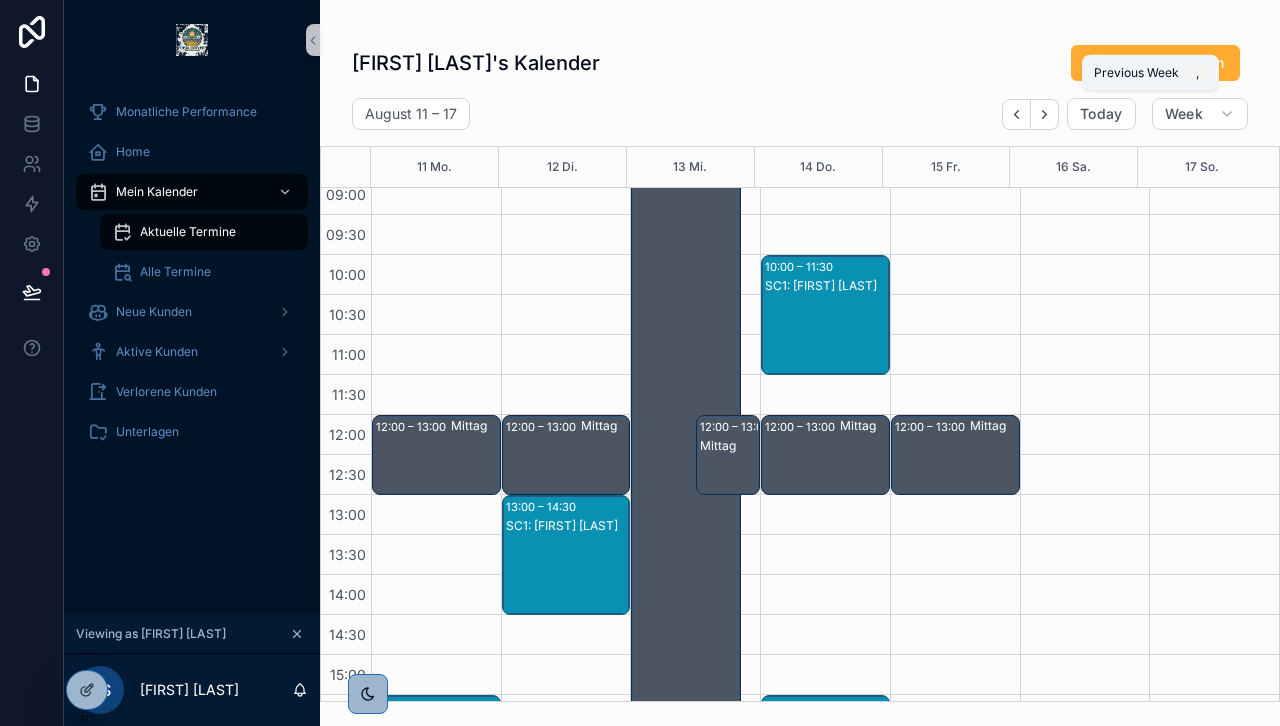 click 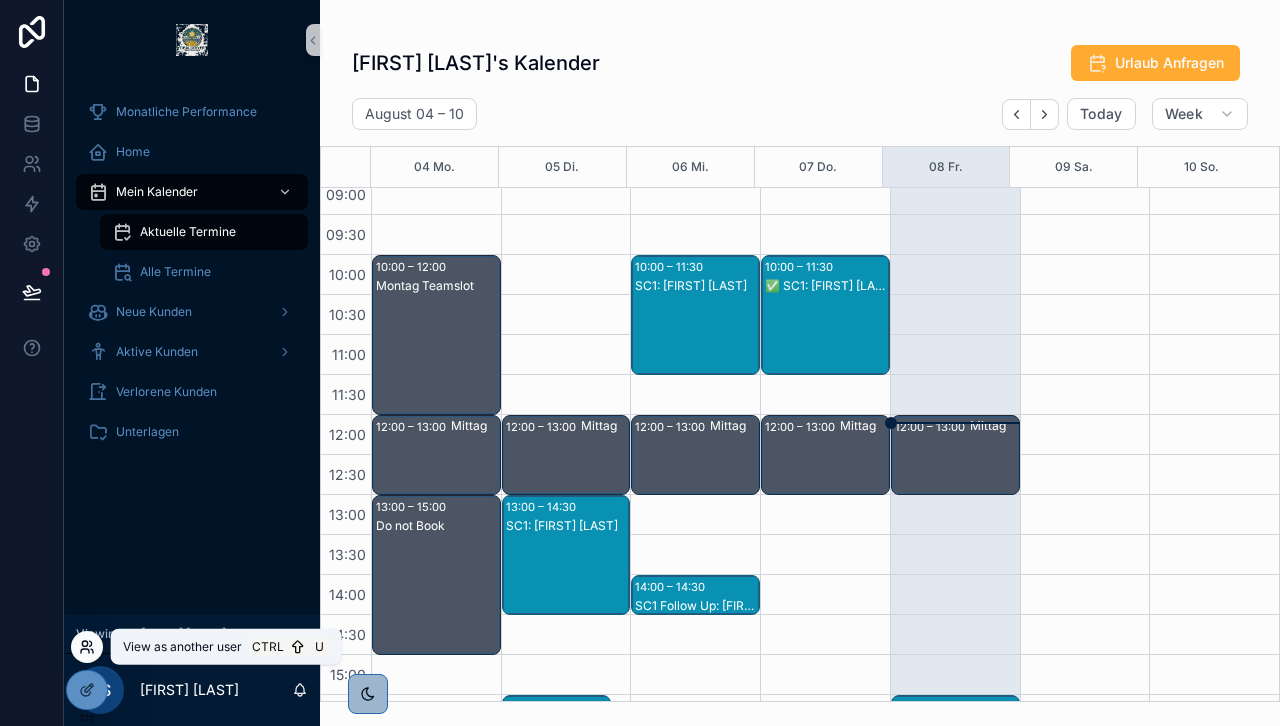 click 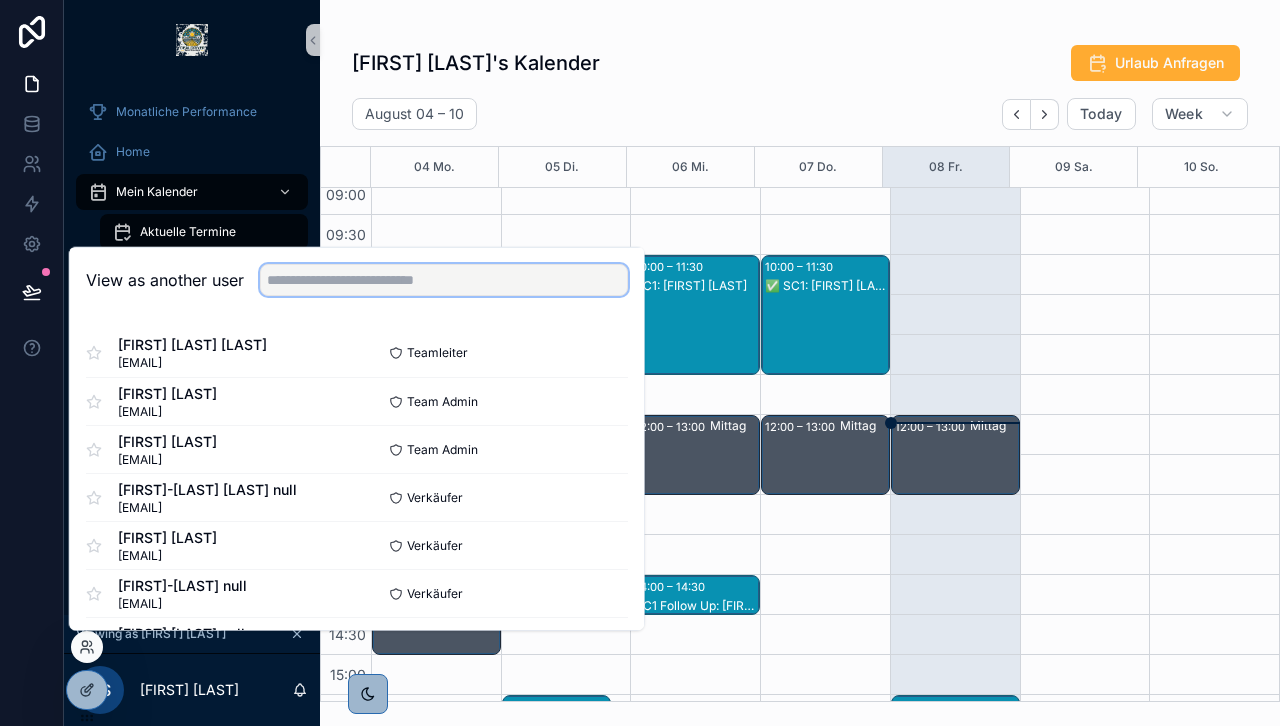click at bounding box center [444, 280] 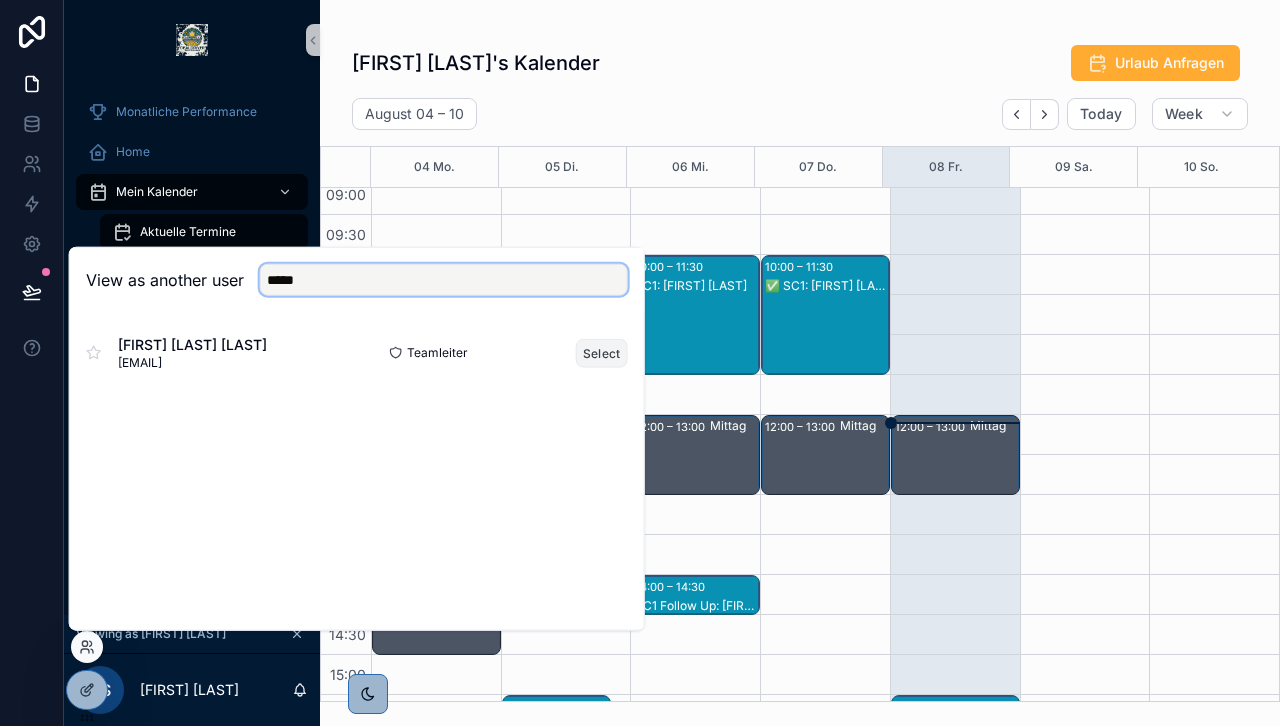 type on "*****" 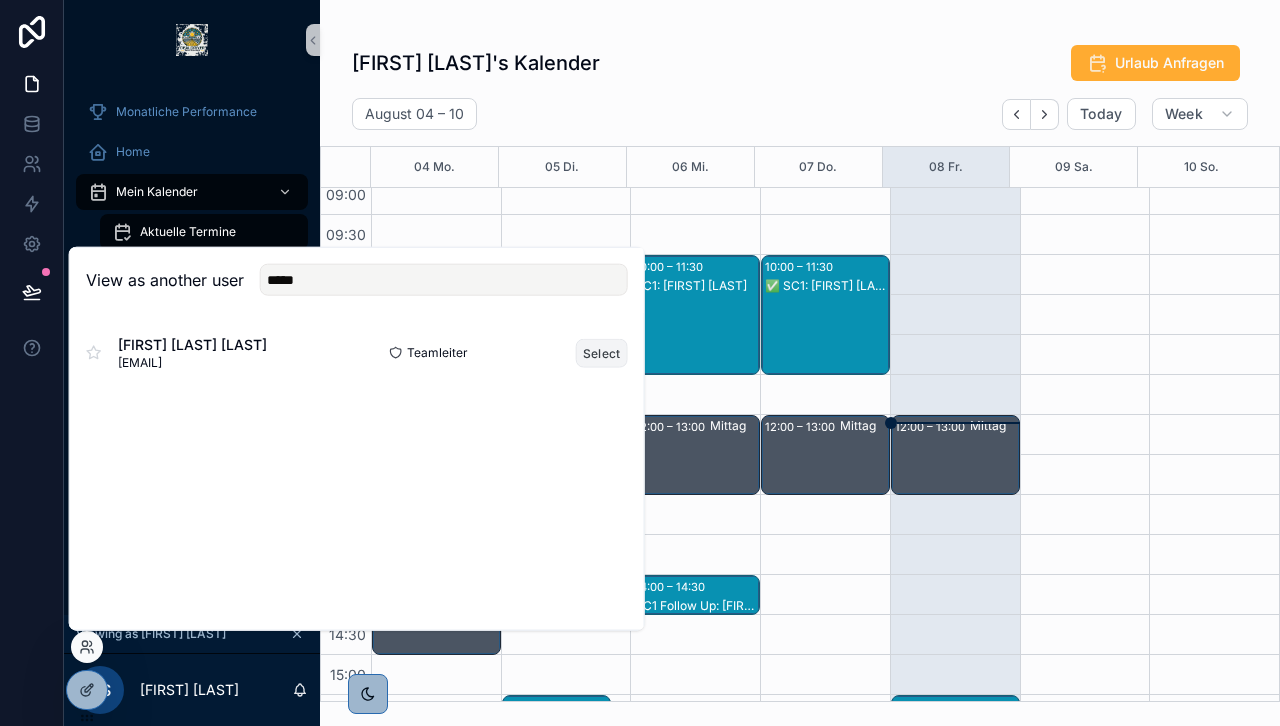 click on "Select" at bounding box center (602, 352) 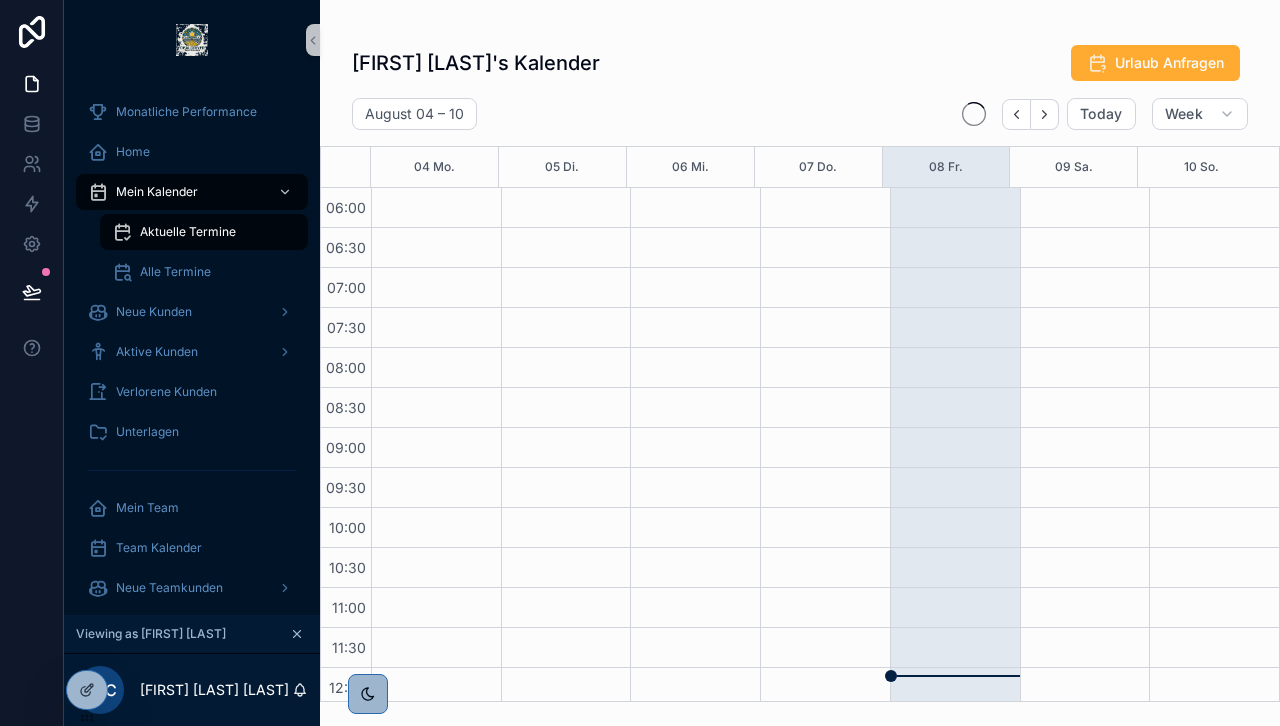 scroll, scrollTop: 0, scrollLeft: 0, axis: both 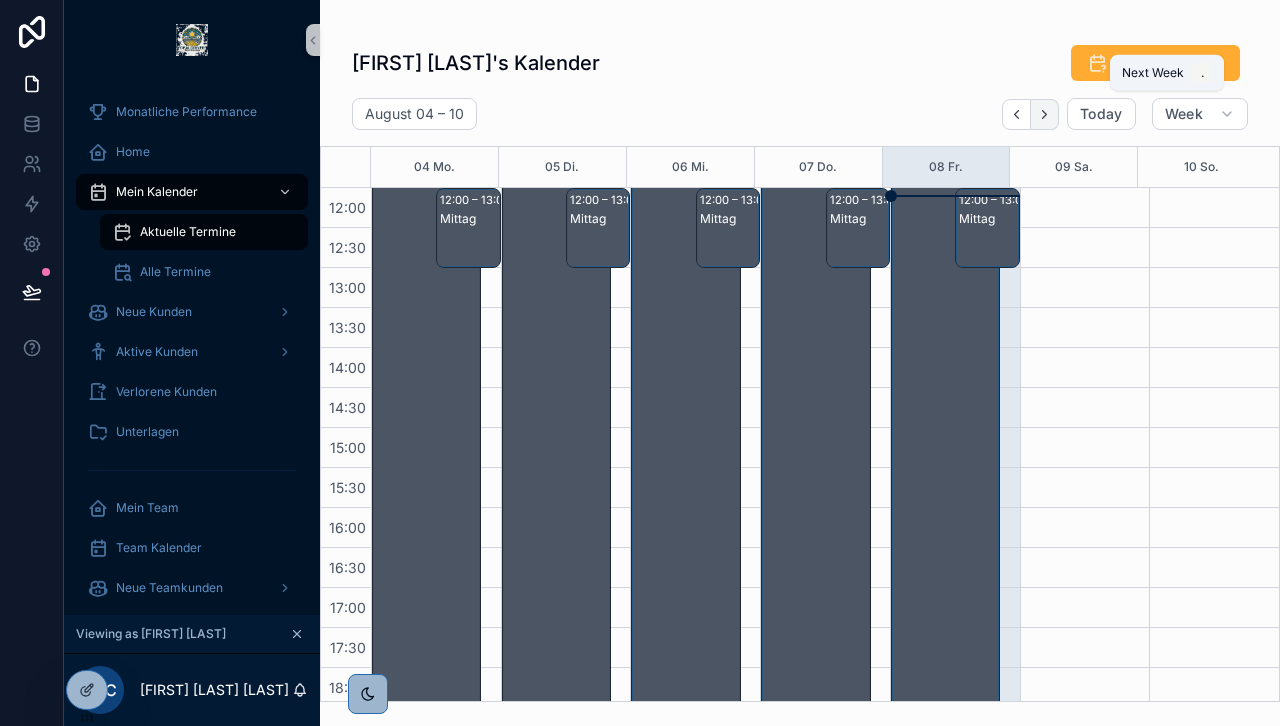 click 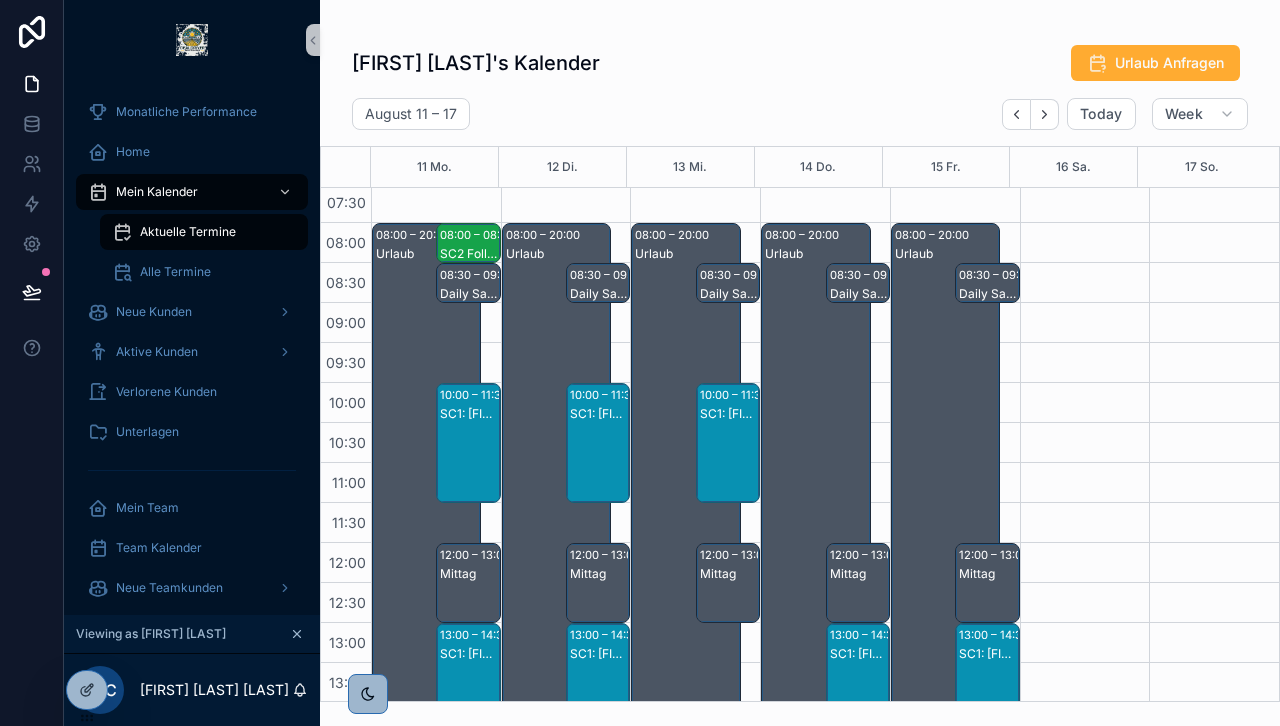 scroll, scrollTop: 124, scrollLeft: 0, axis: vertical 